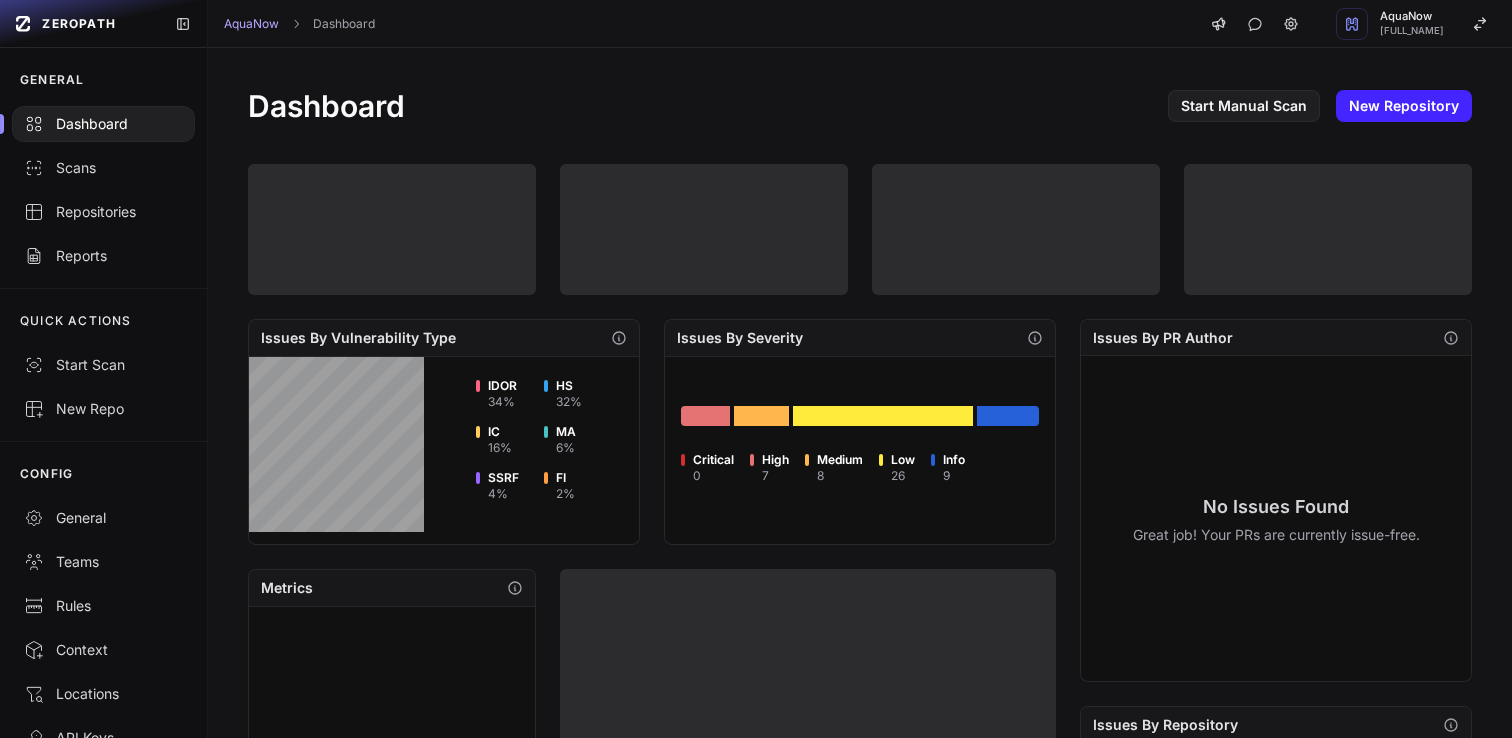 scroll, scrollTop: 0, scrollLeft: 0, axis: both 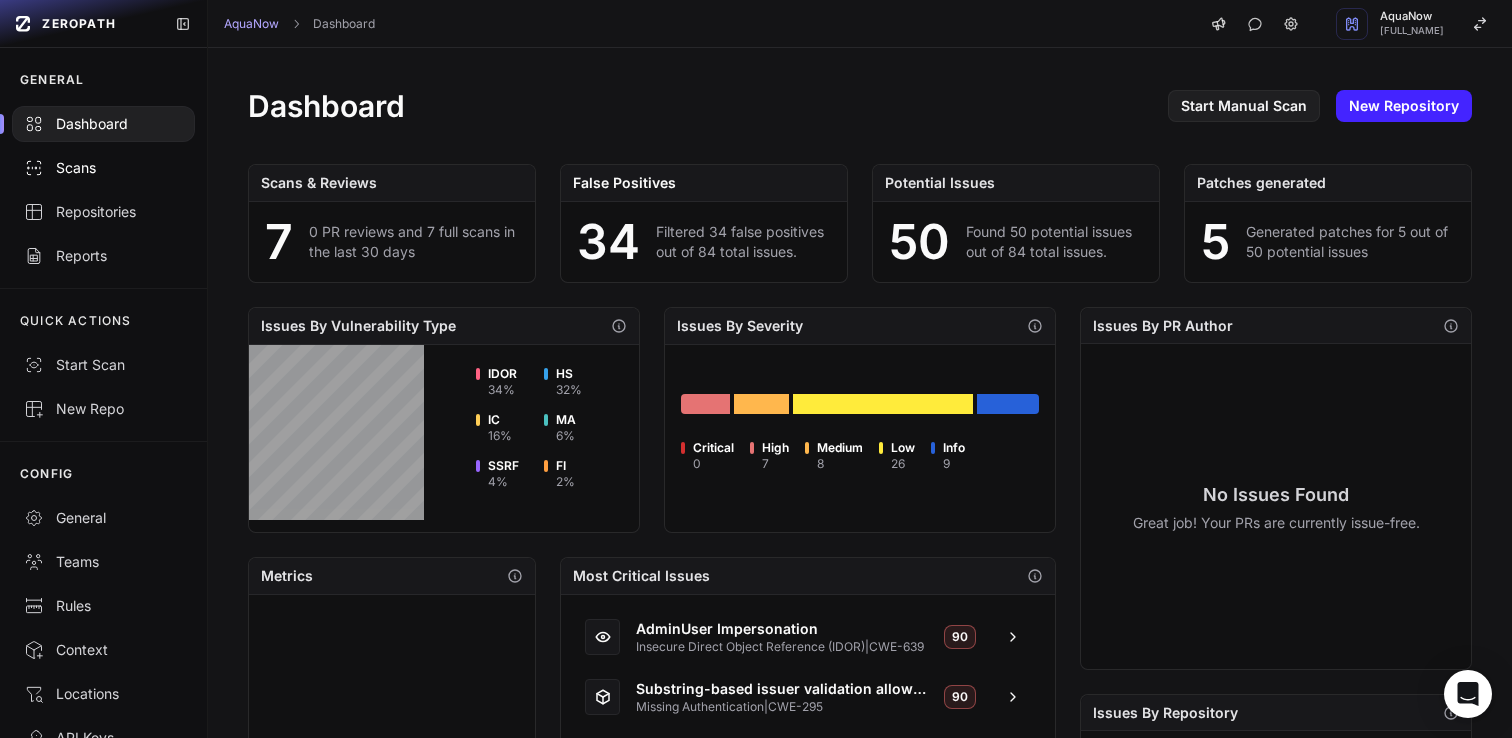 click on "Scans" at bounding box center [103, 168] 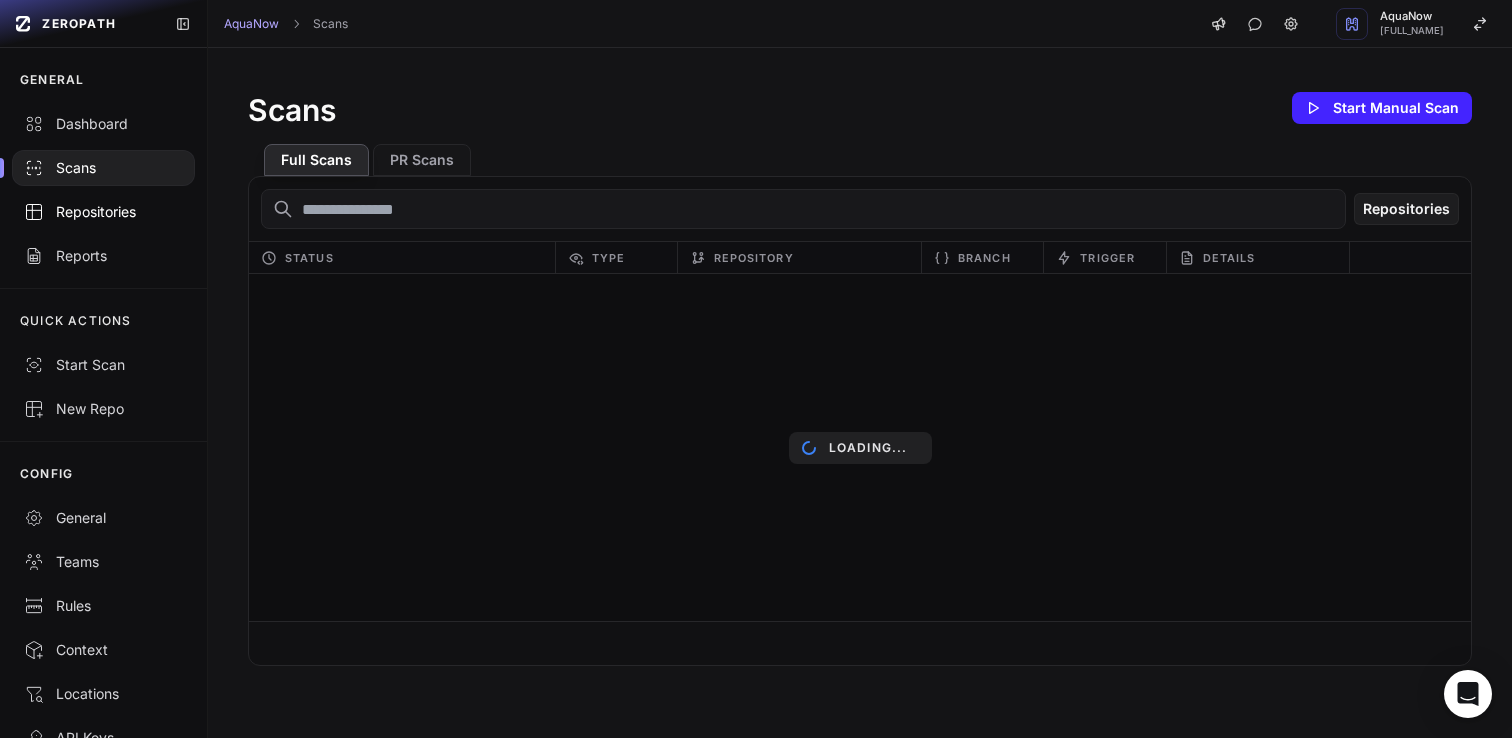 click on "Repositories" at bounding box center (103, 212) 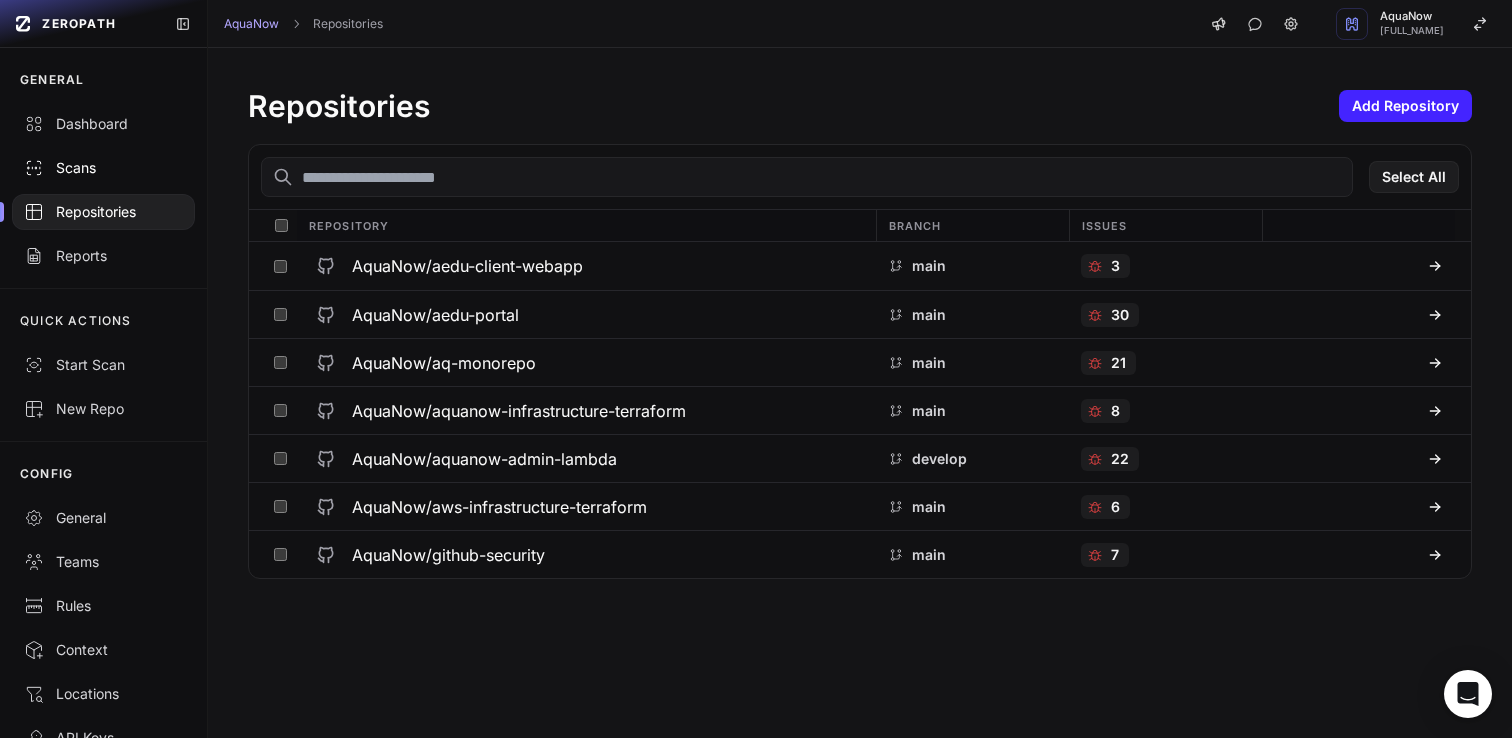 click on "Scans" at bounding box center (103, 168) 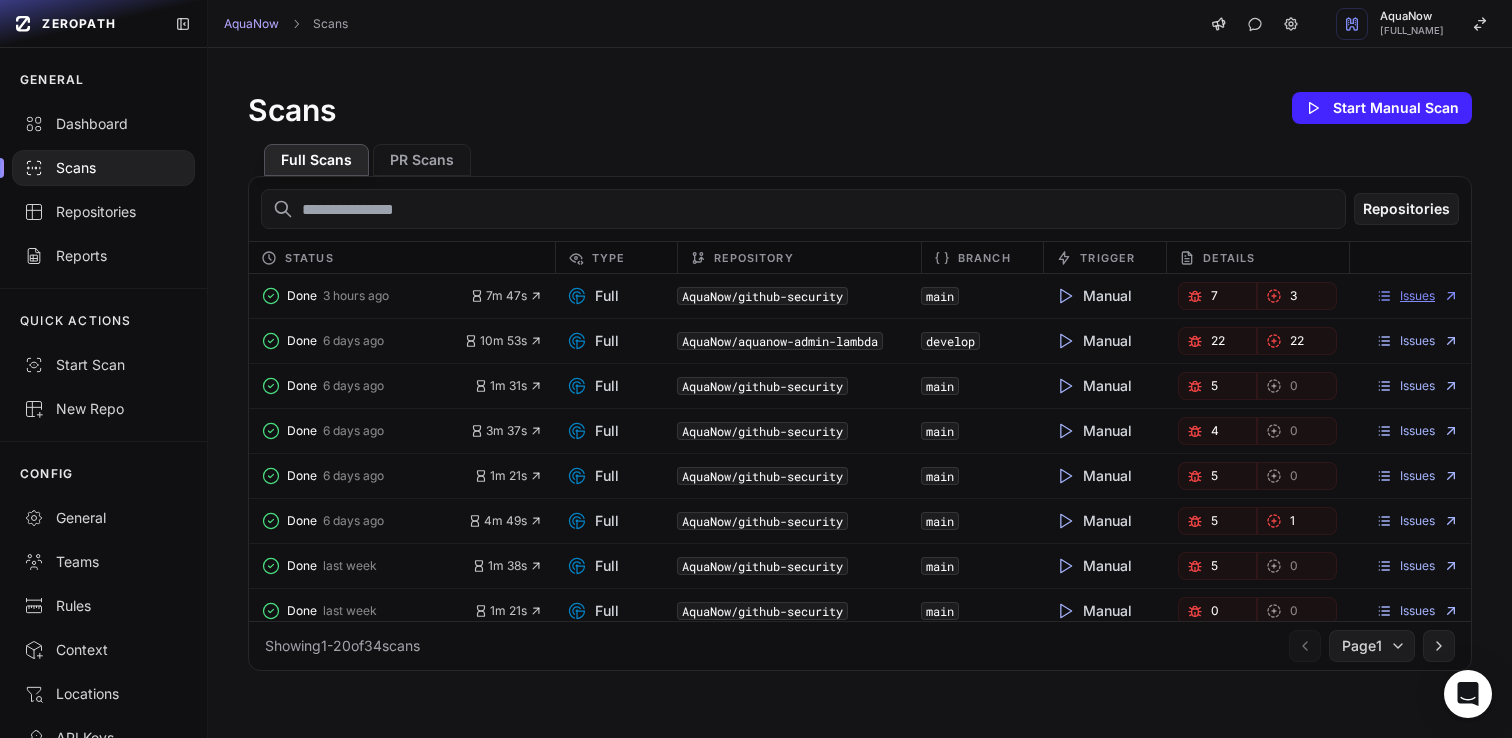 click on "Issues" at bounding box center [1417, 296] 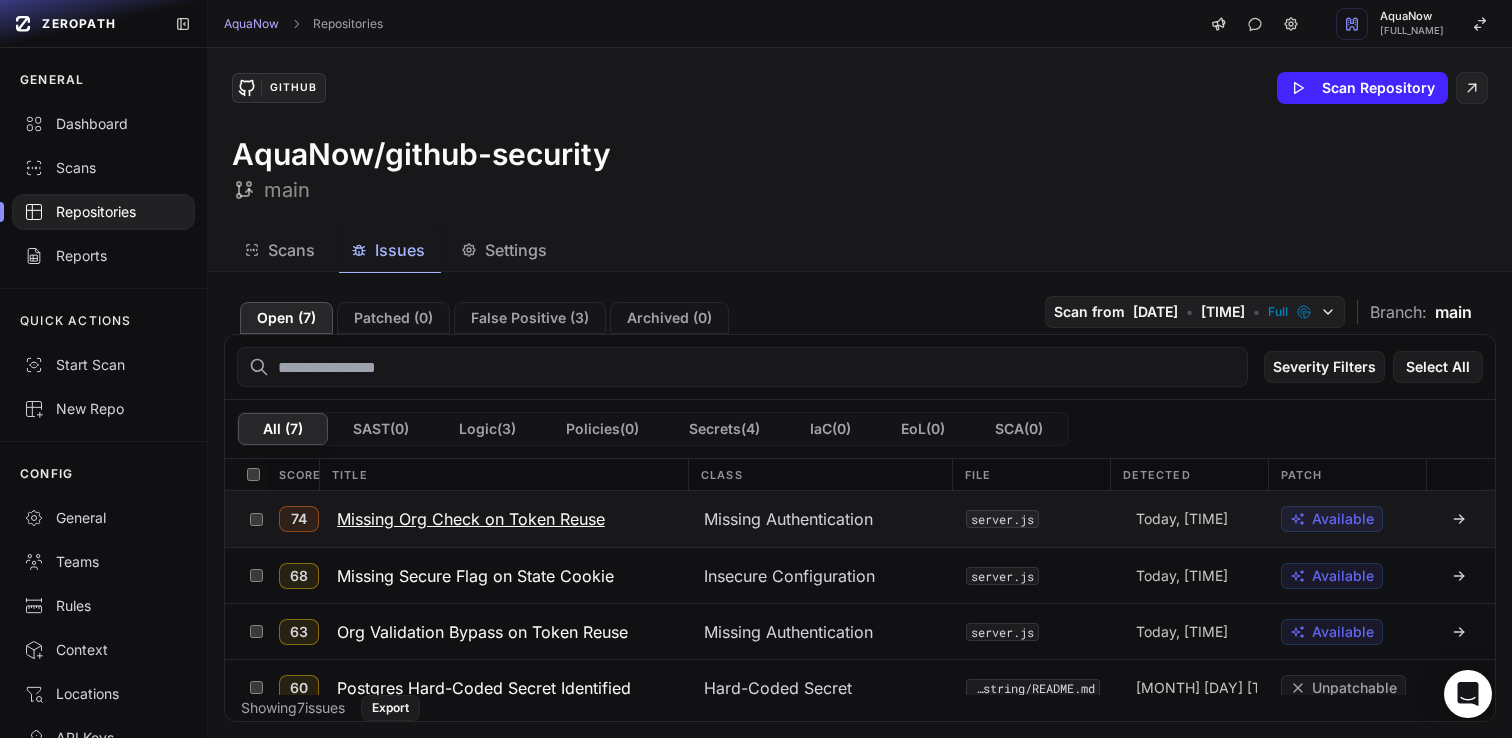 click on "Missing Org Check on Token Reuse" 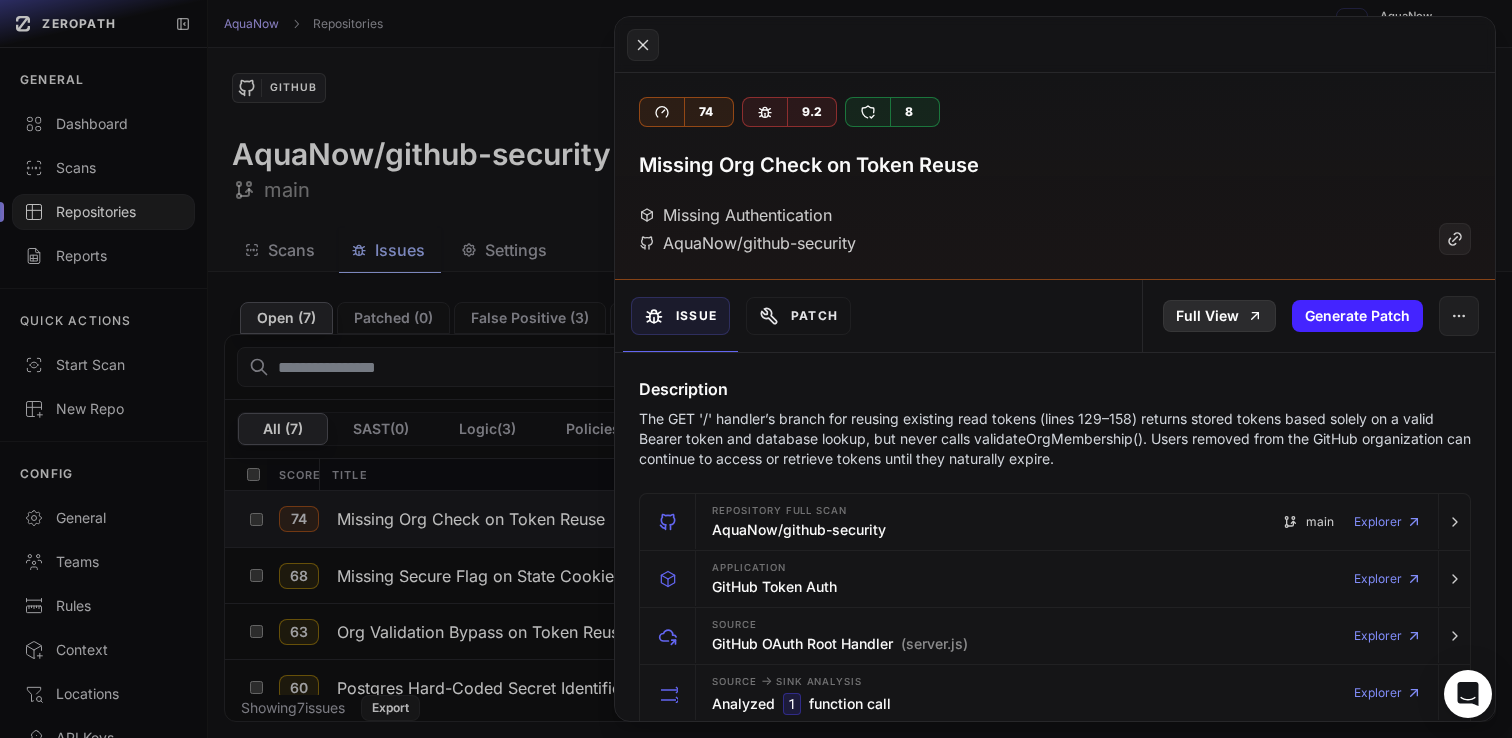 click on "Full View" at bounding box center (1219, 316) 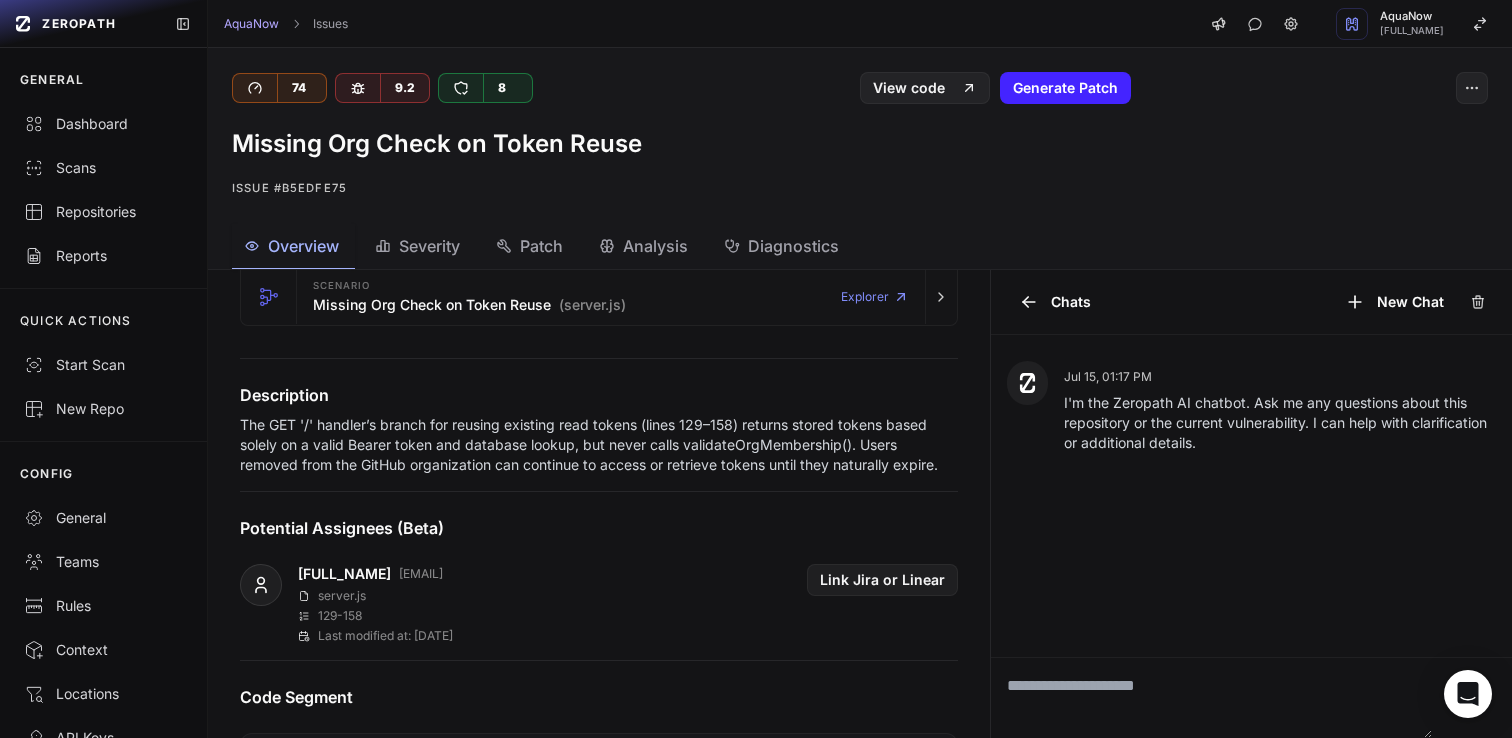 scroll, scrollTop: 408, scrollLeft: 0, axis: vertical 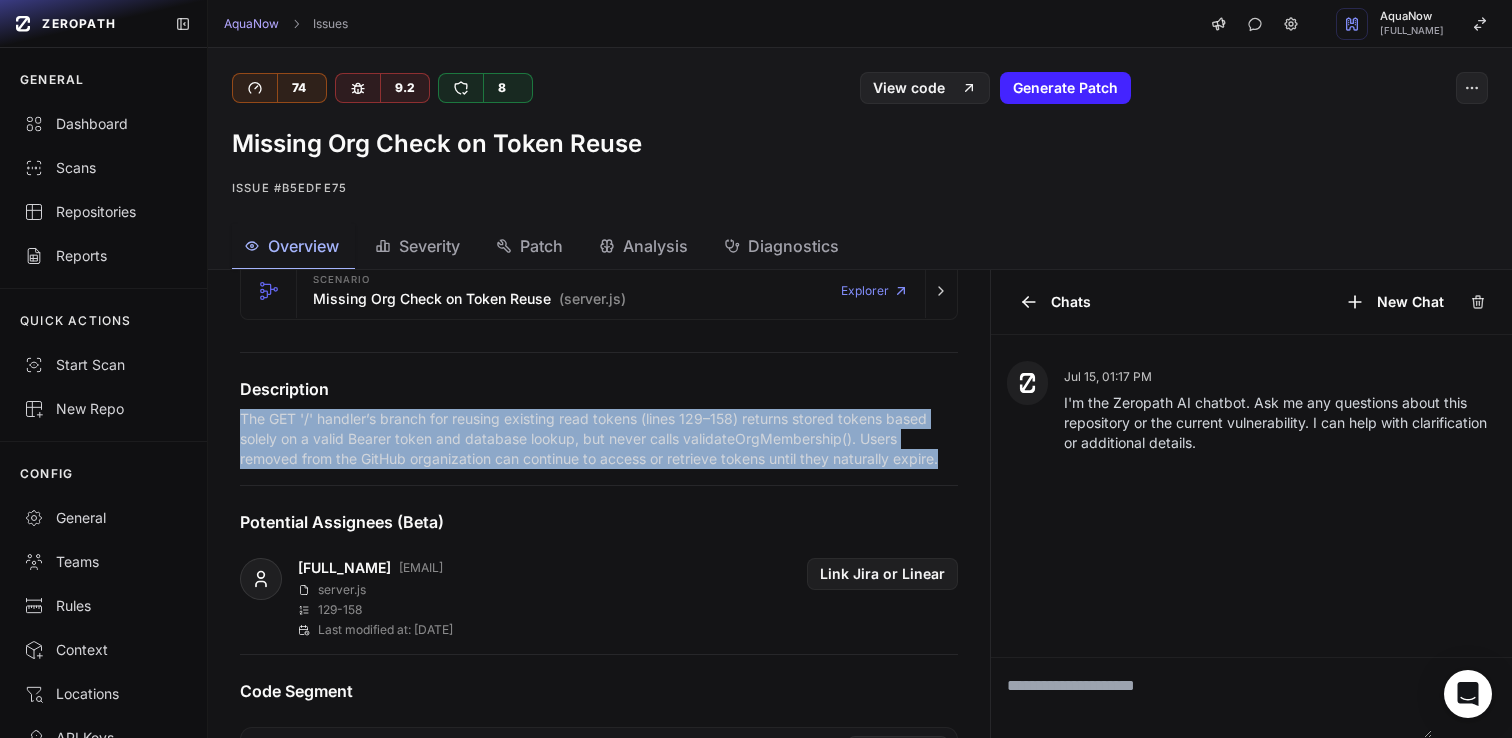 drag, startPoint x: 294, startPoint y: 483, endPoint x: 243, endPoint y: 424, distance: 77.987175 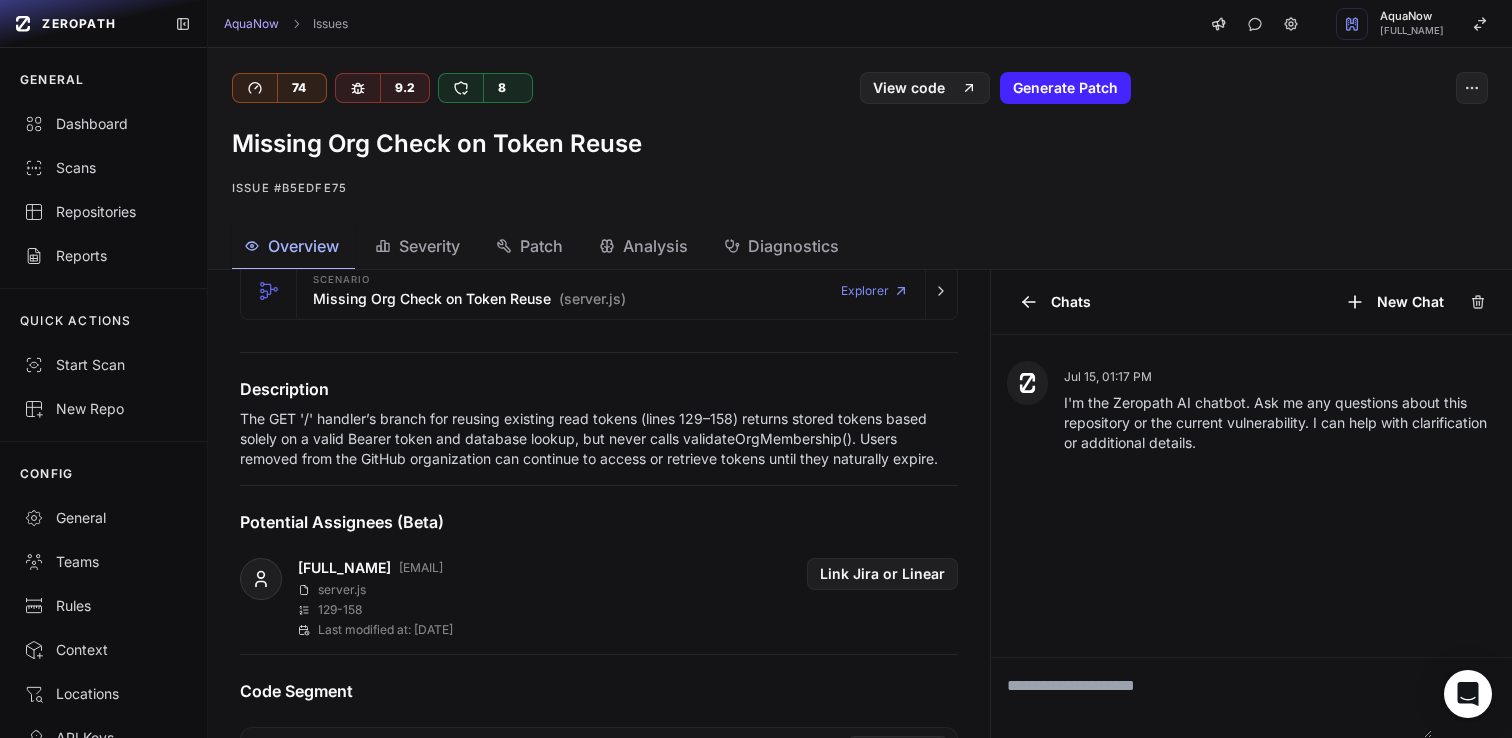 click on "74       9.2       8" at bounding box center (546, 88) 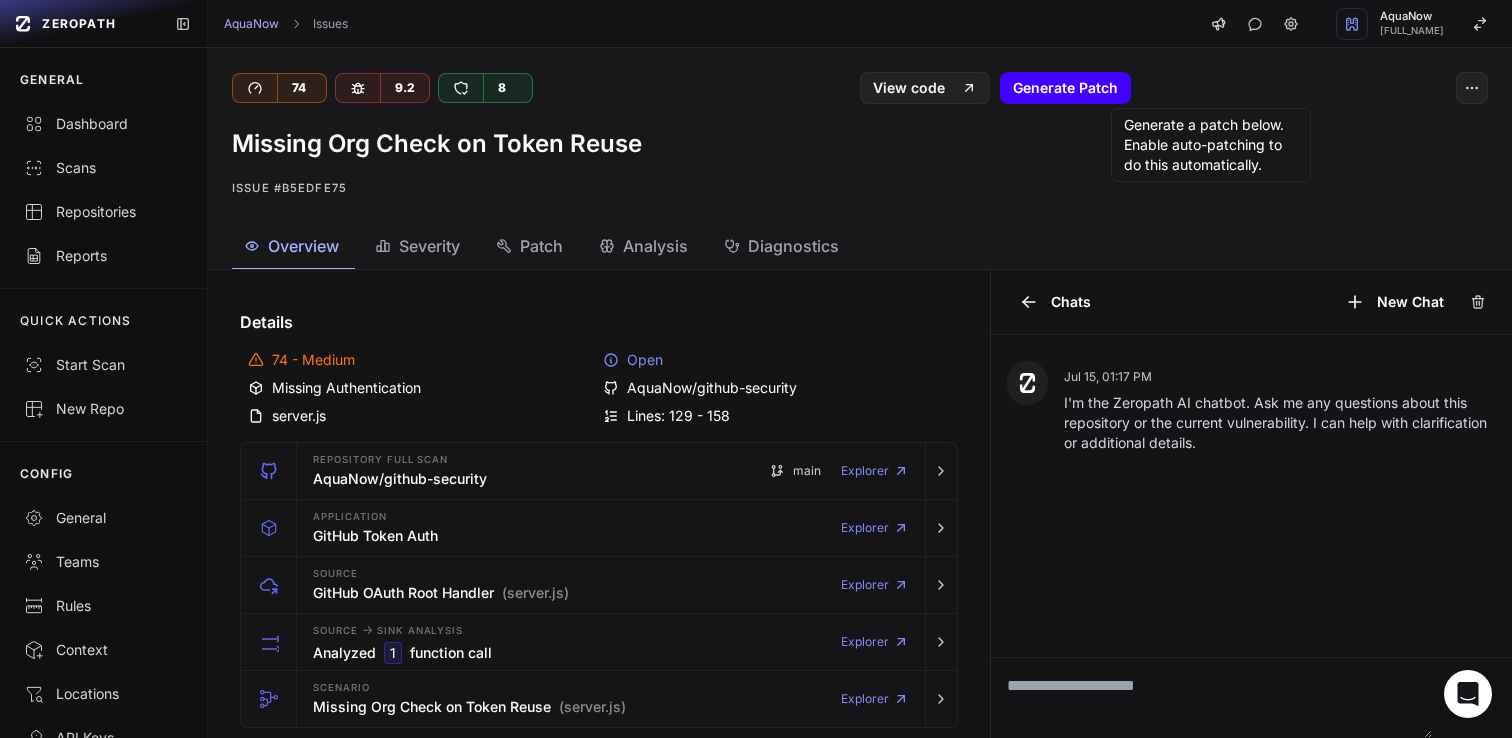 click on "Generate Patch" at bounding box center (1065, 88) 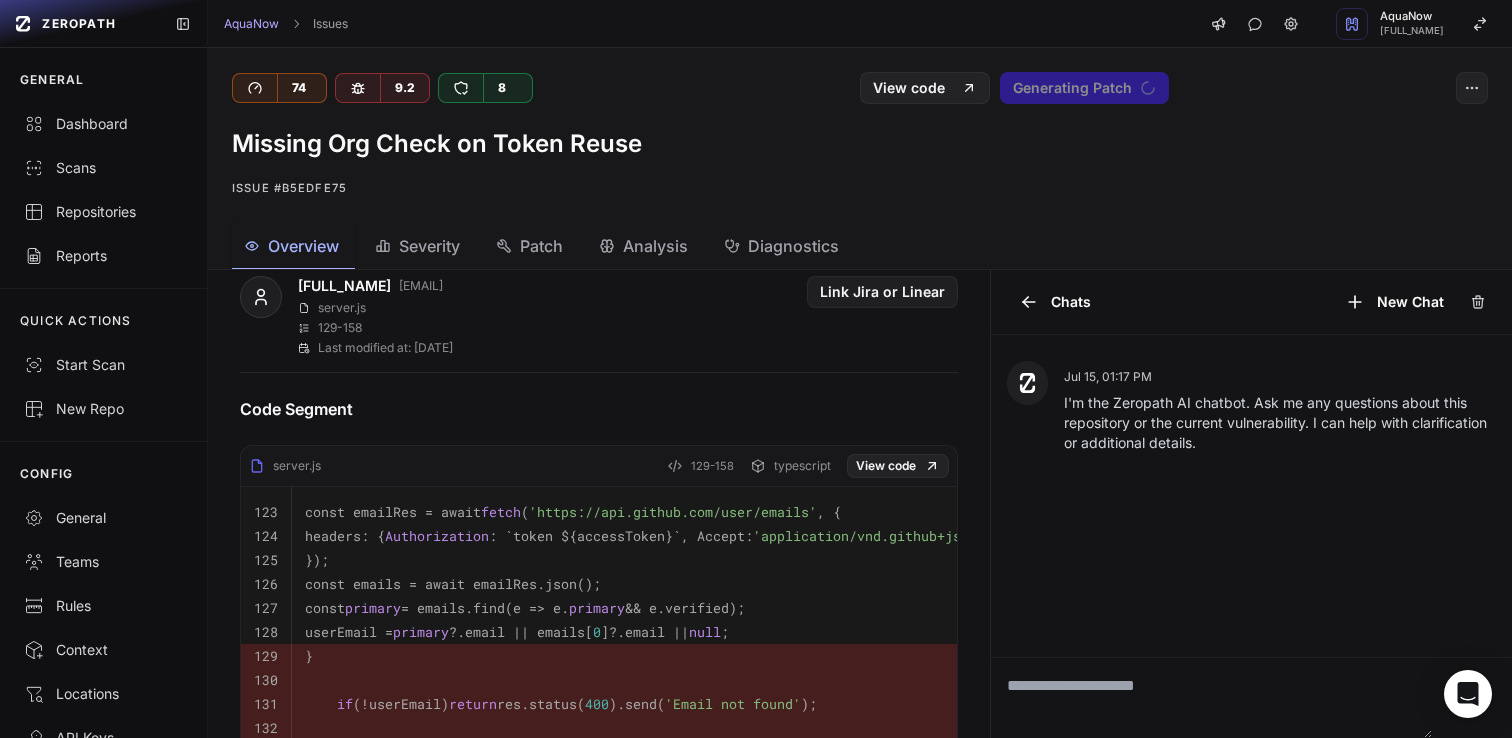 scroll, scrollTop: 1524, scrollLeft: 0, axis: vertical 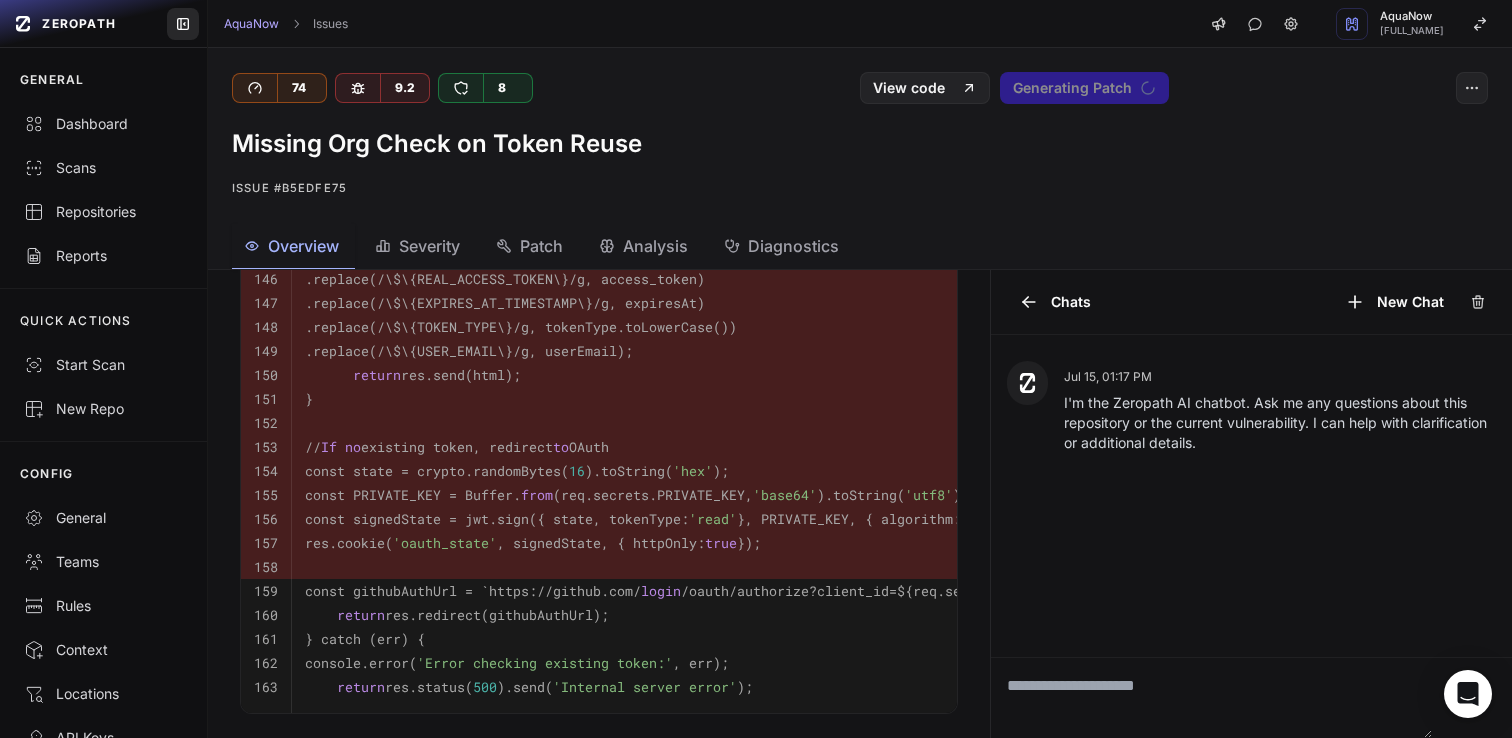 click 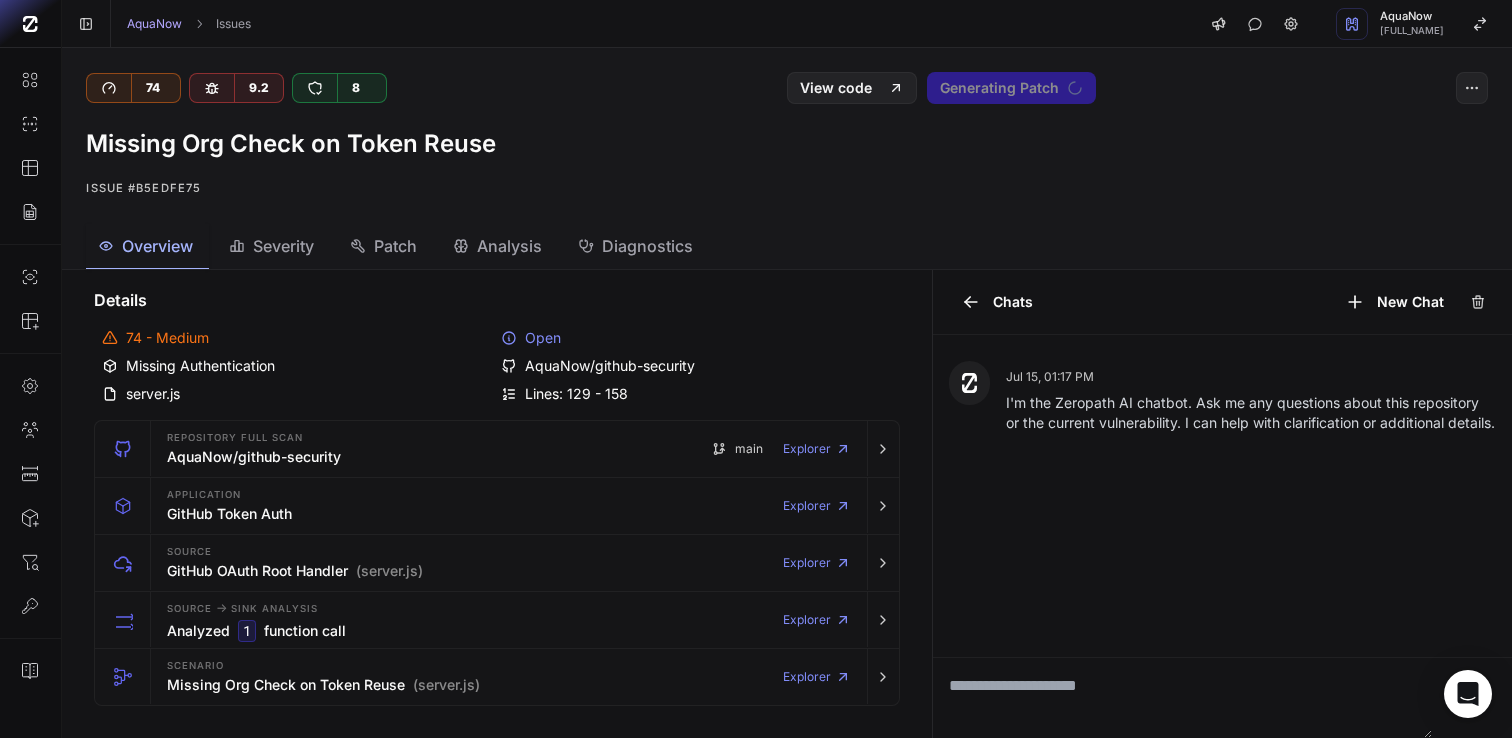 scroll, scrollTop: 0, scrollLeft: 0, axis: both 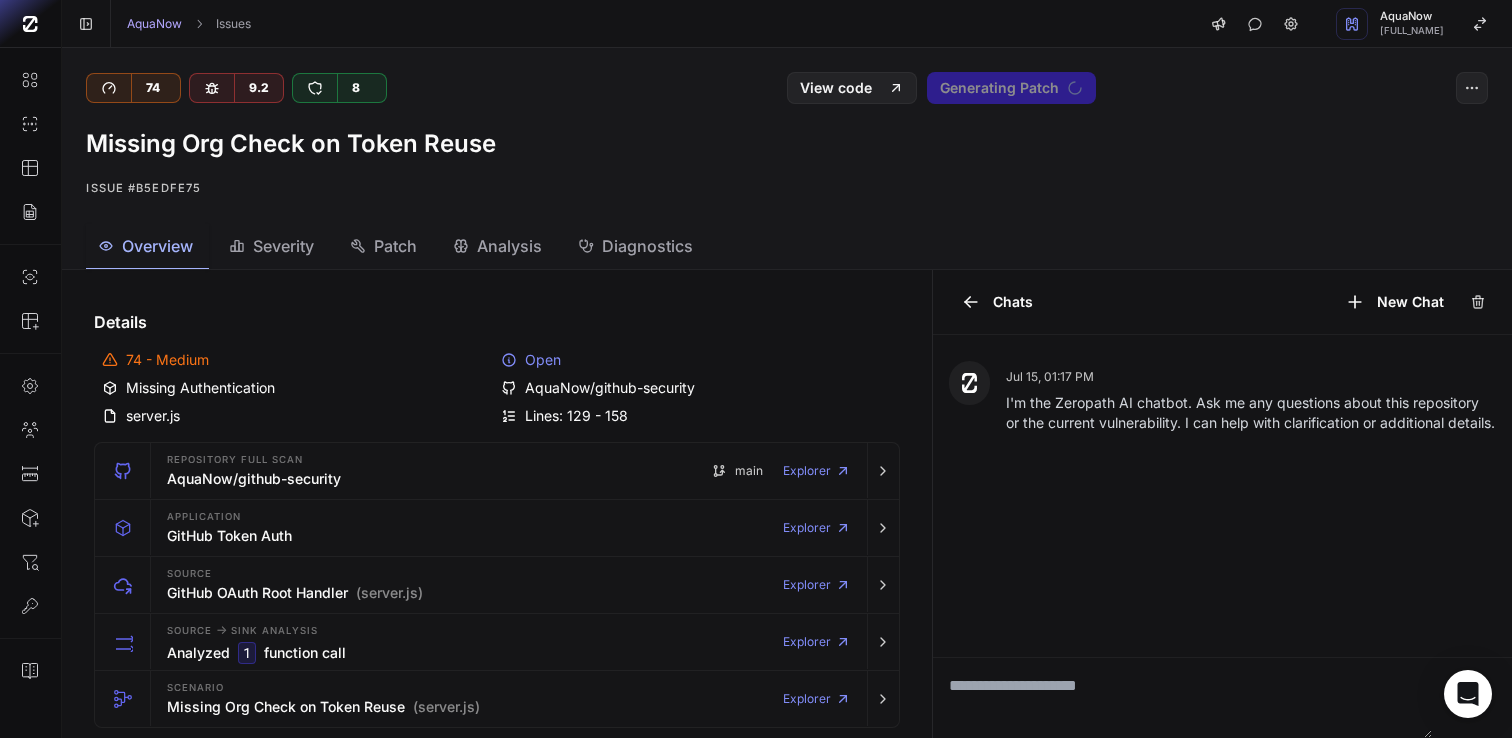 click on "AquaNow     Issues                   AquaNow   [FULL_NAME]" at bounding box center [787, 24] 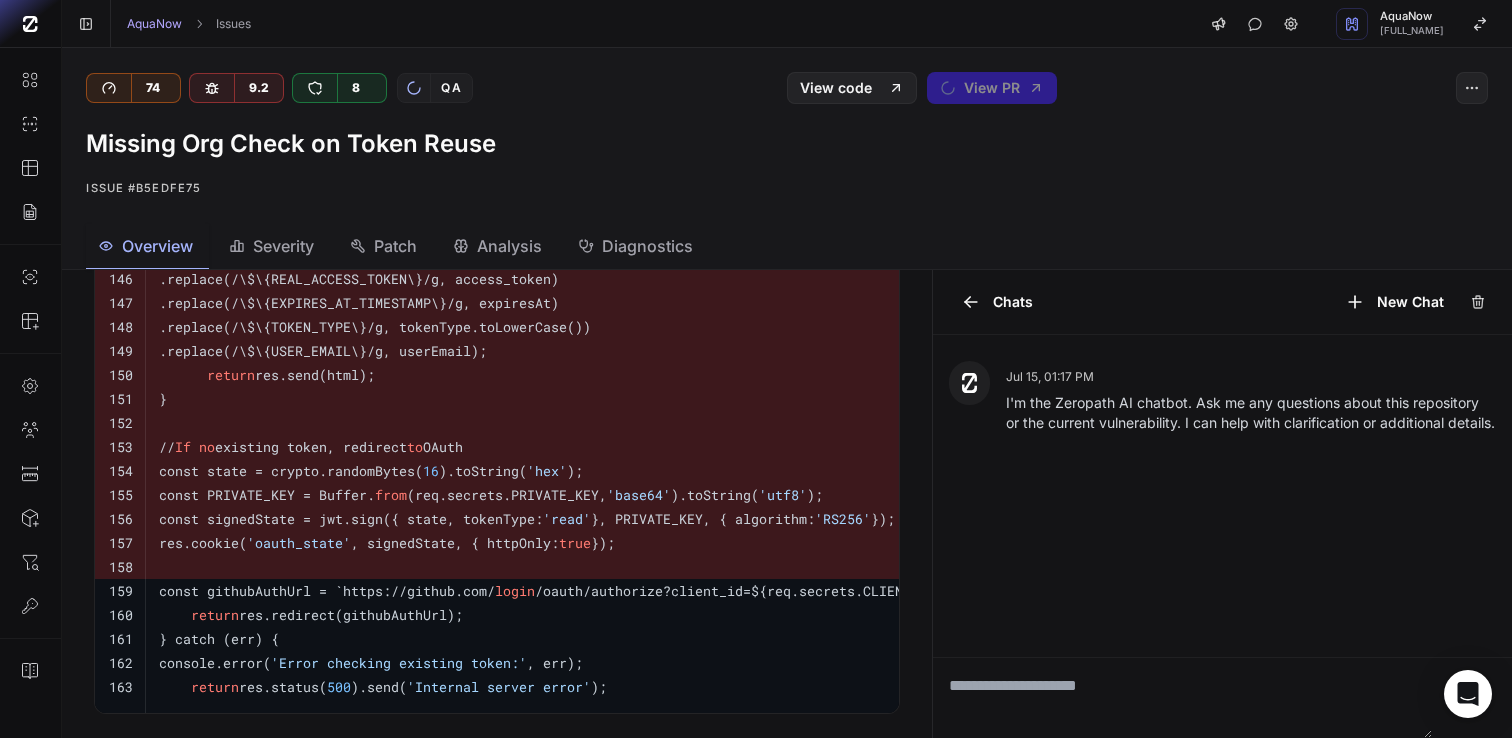 scroll, scrollTop: 0, scrollLeft: 0, axis: both 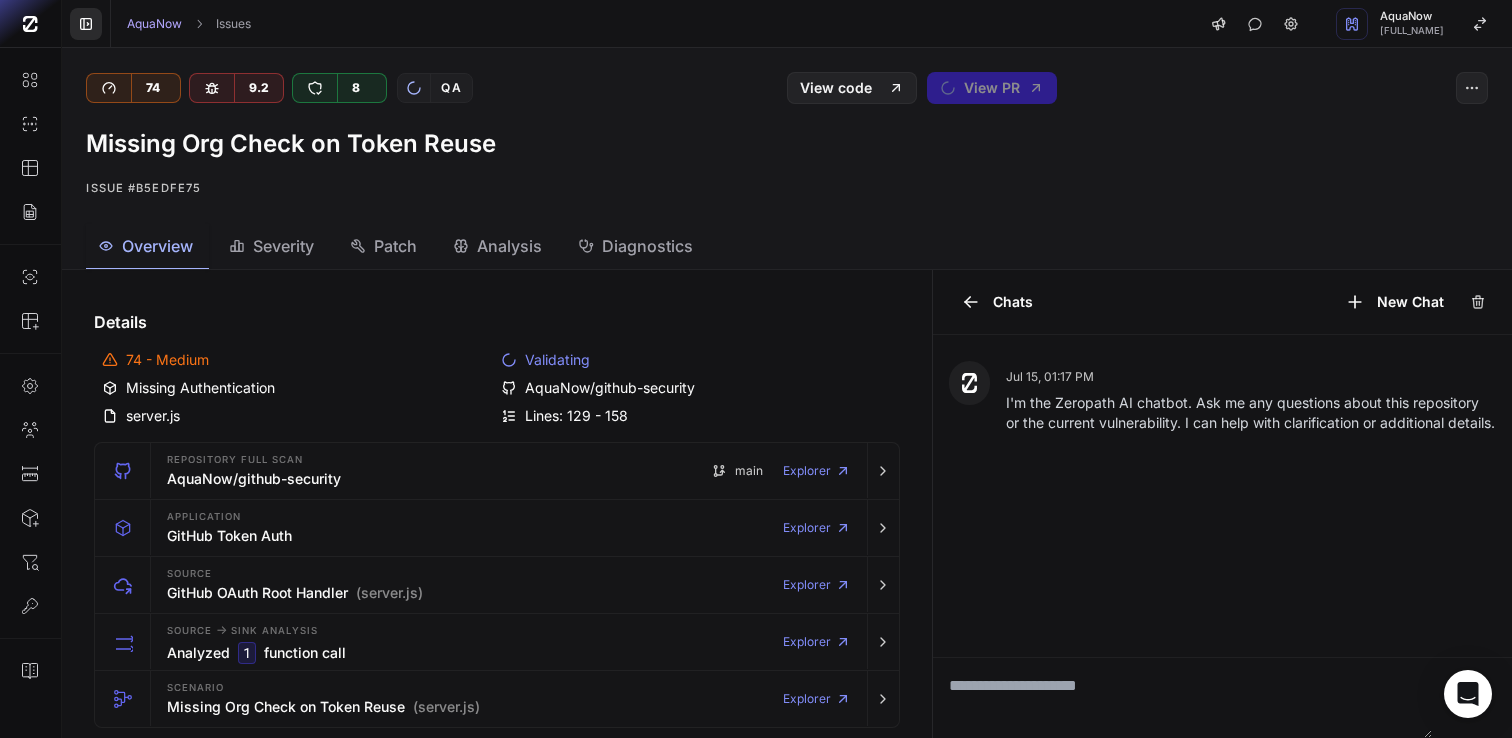 click at bounding box center (86, 24) 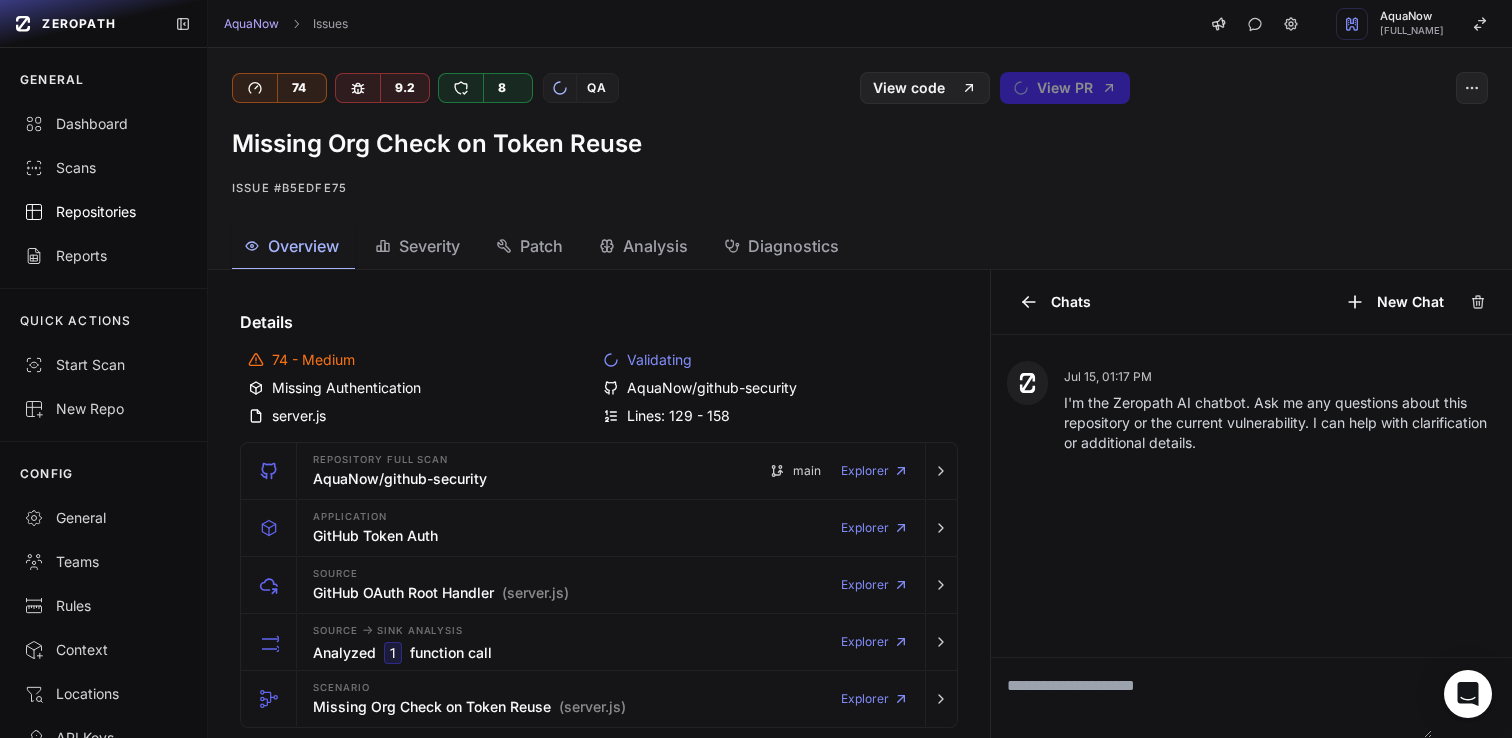 click on "Repositories" at bounding box center (103, 212) 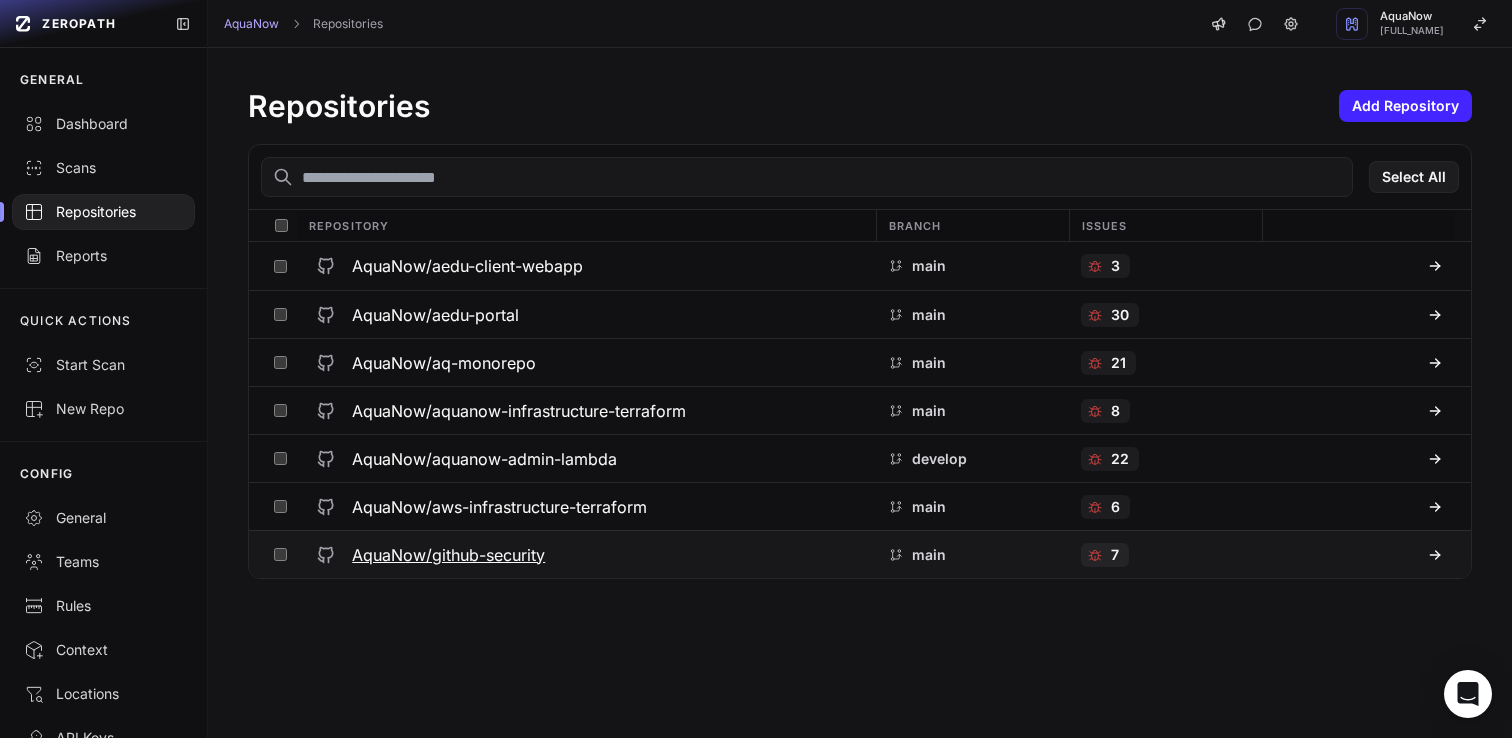 click on "AquaNow/github-security" at bounding box center [448, 555] 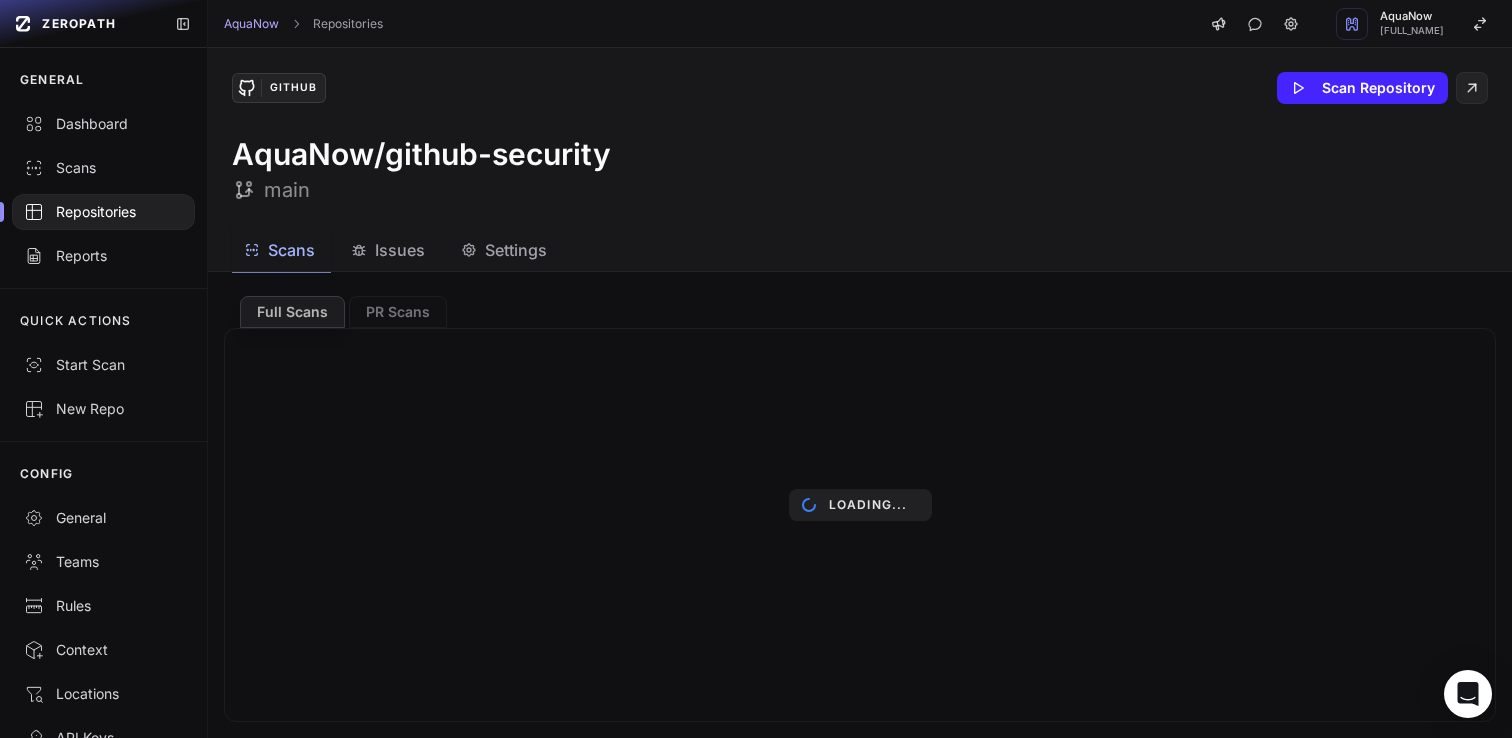 click on "Settings" at bounding box center (516, 250) 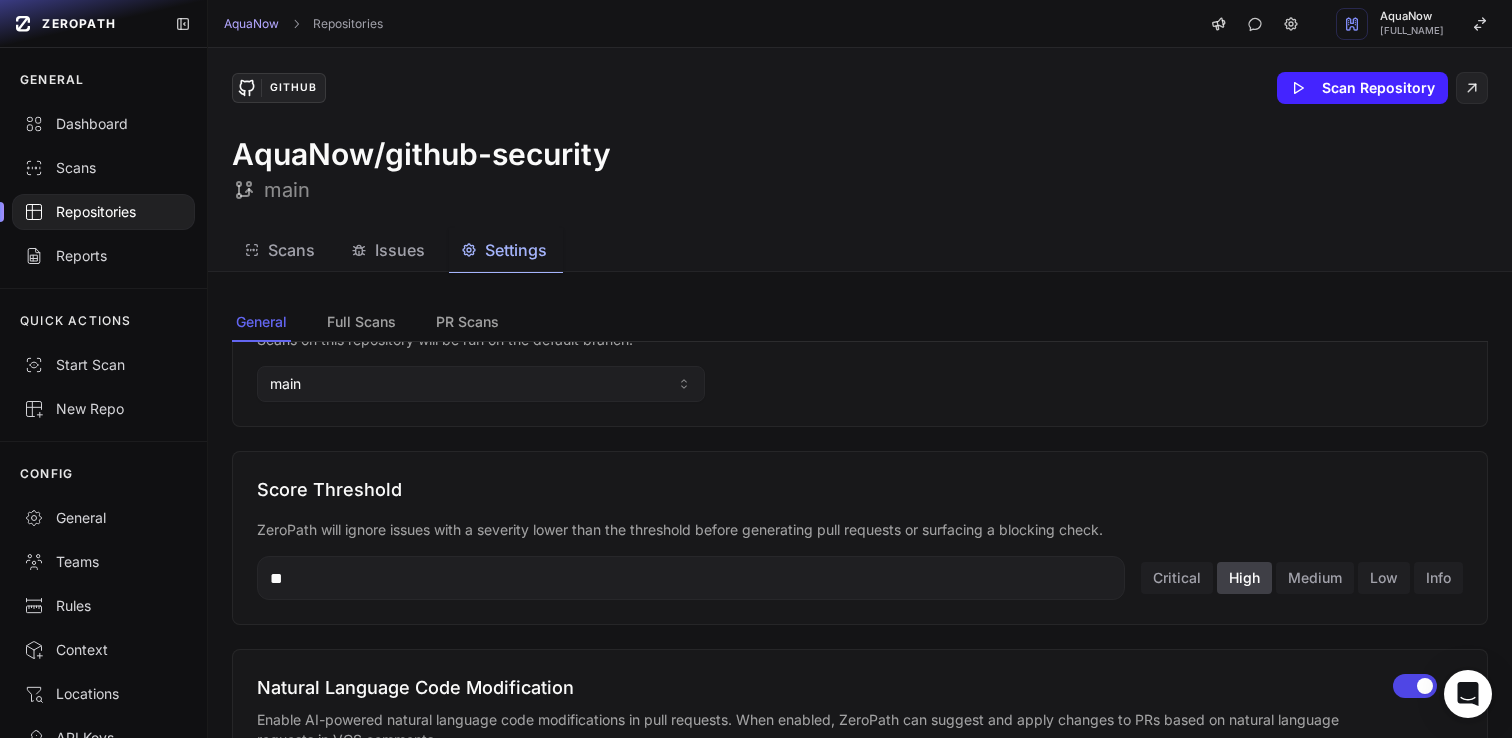 scroll, scrollTop: 0, scrollLeft: 0, axis: both 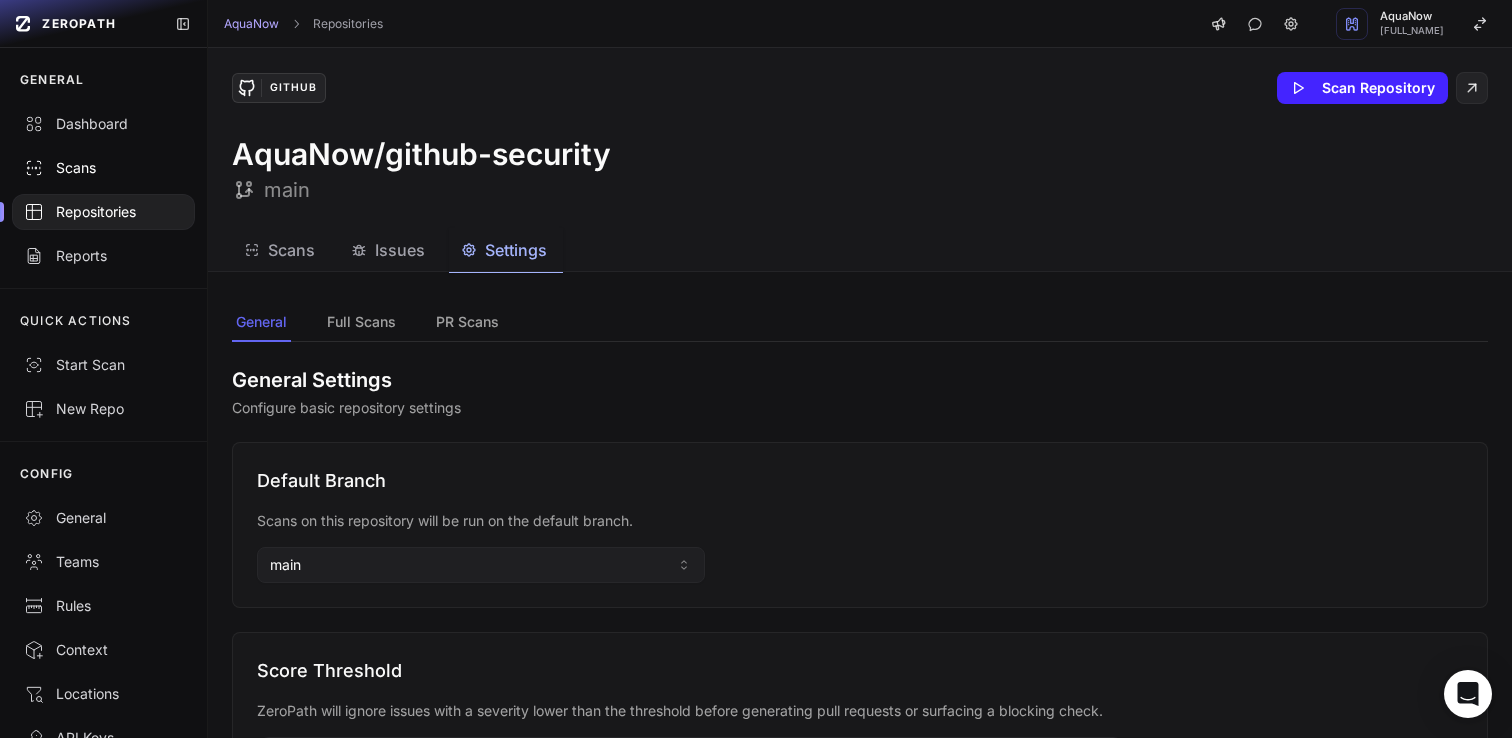 click on "Scans" at bounding box center [103, 168] 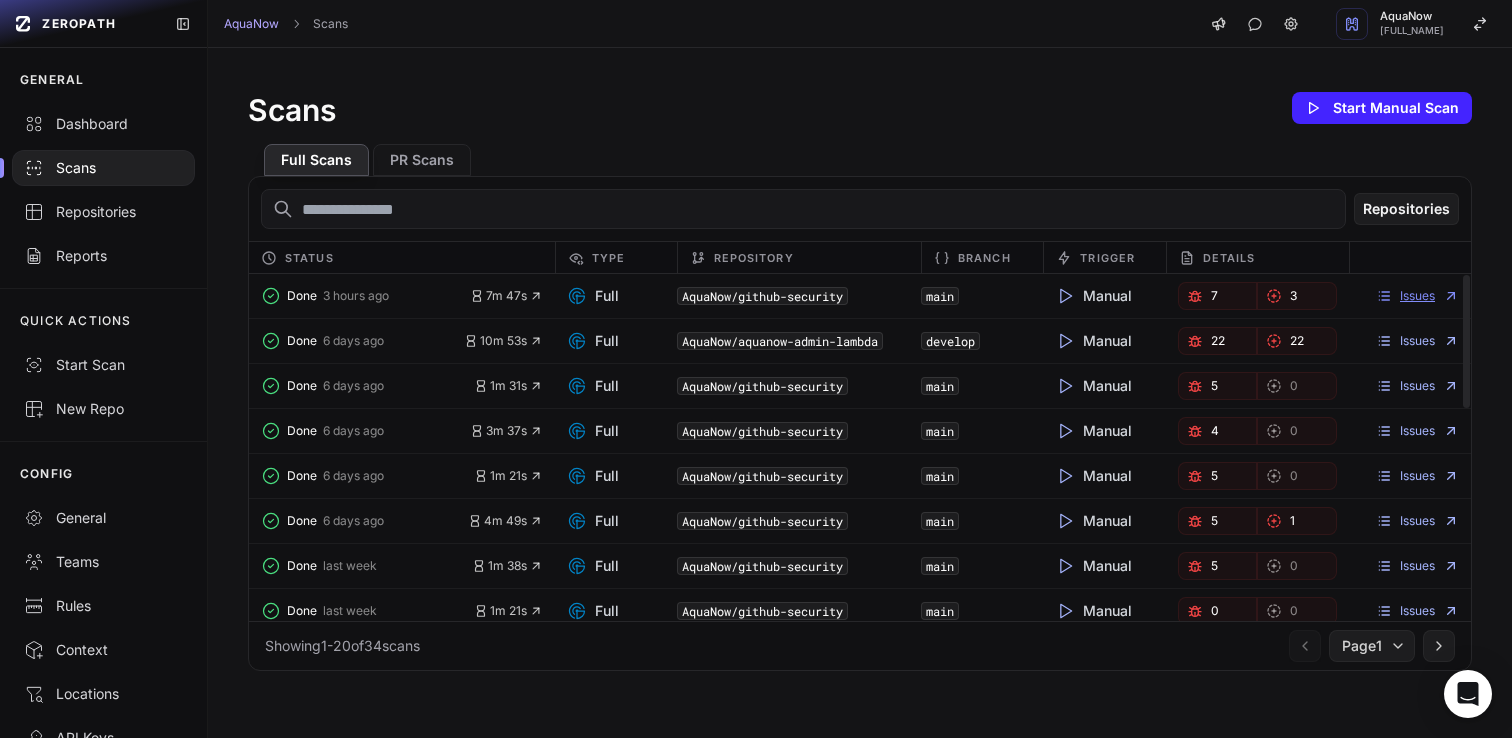 click on "Issues" at bounding box center (1417, 296) 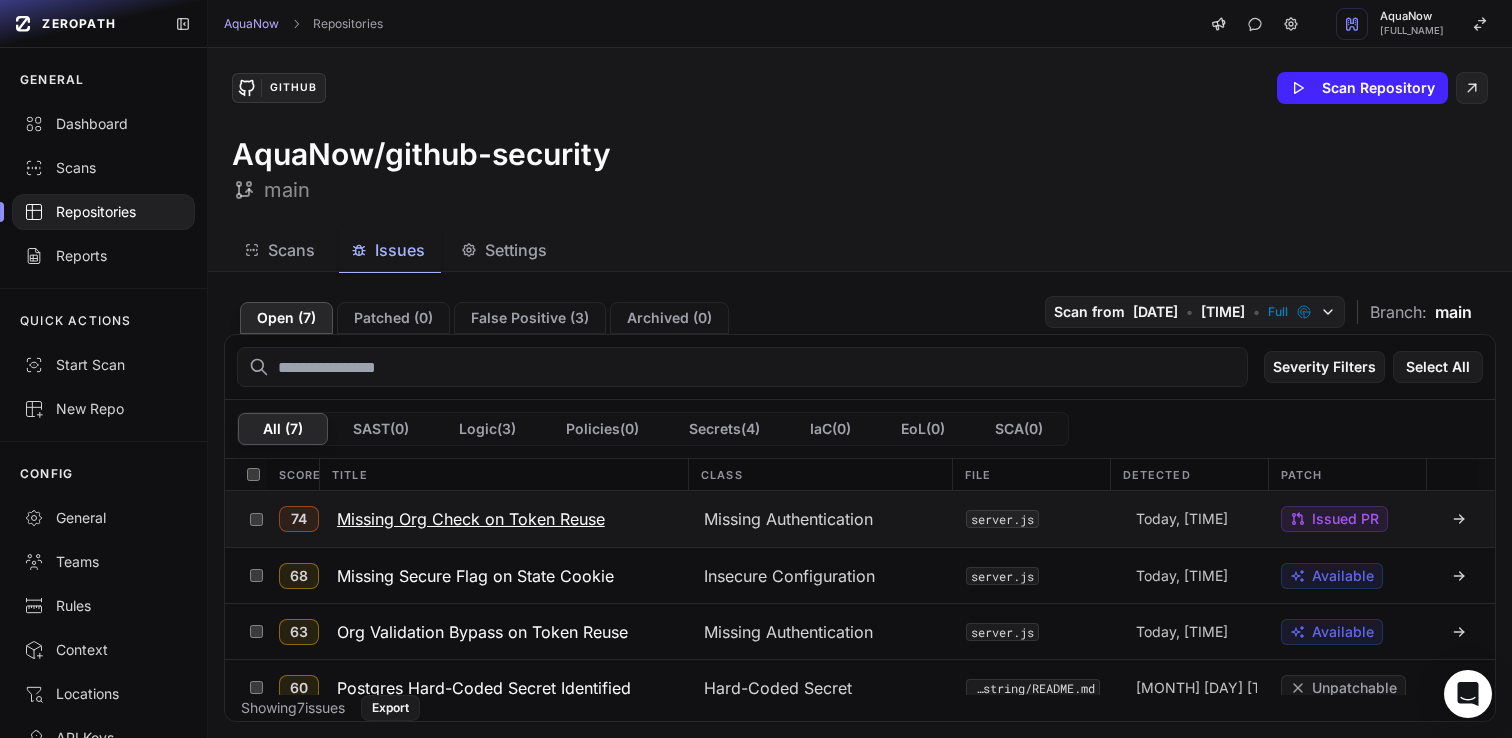 click on "Missing Org Check on Token Reuse" 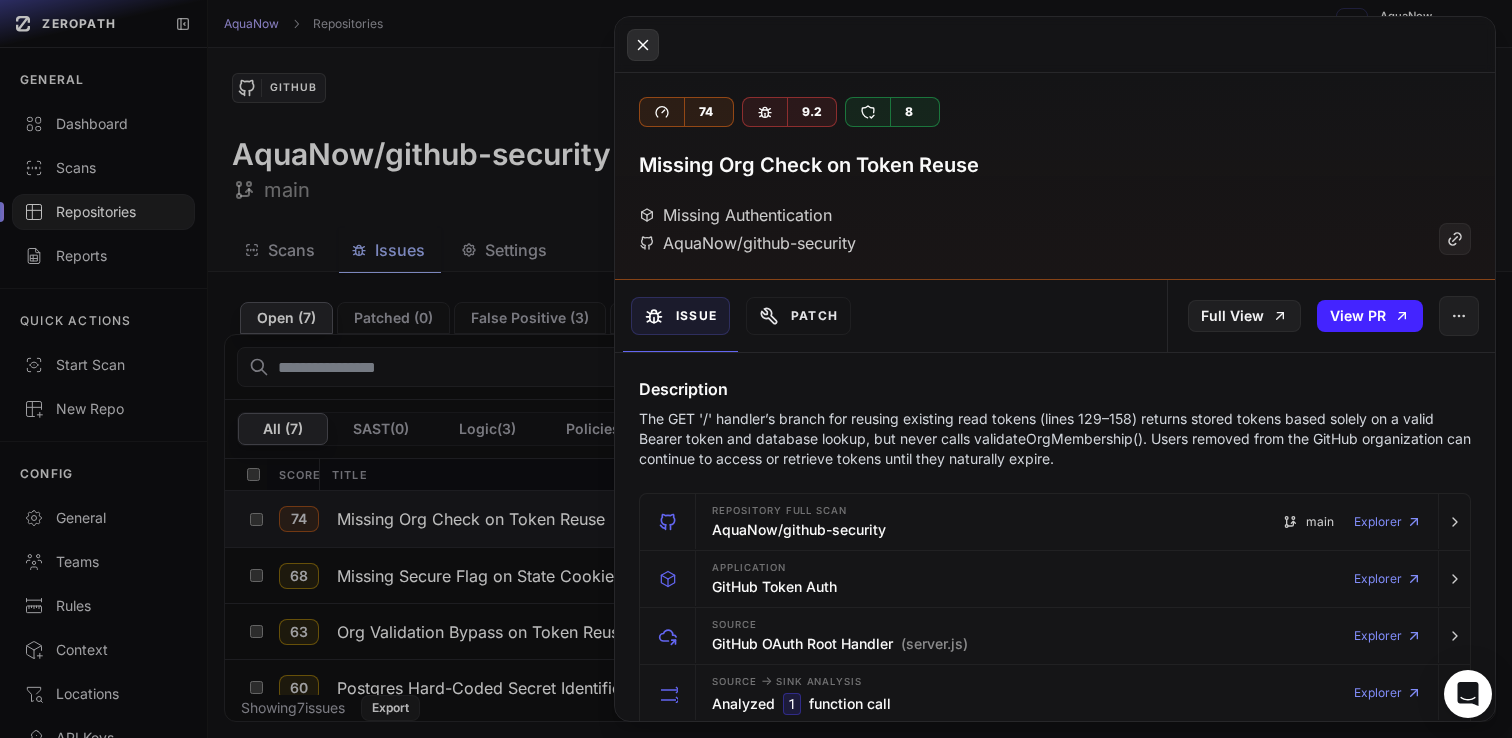 click 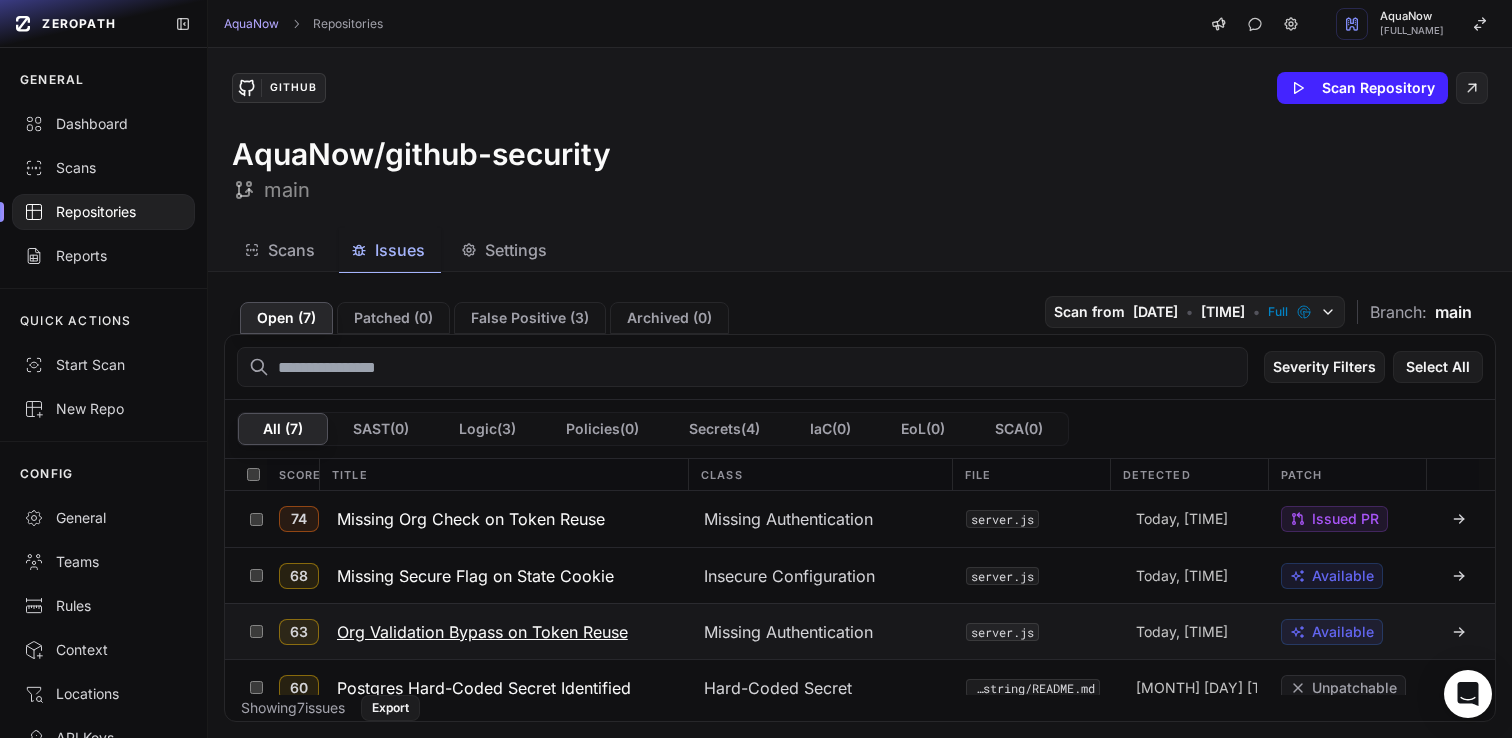 click on "Org Validation Bypass on Token Reuse" 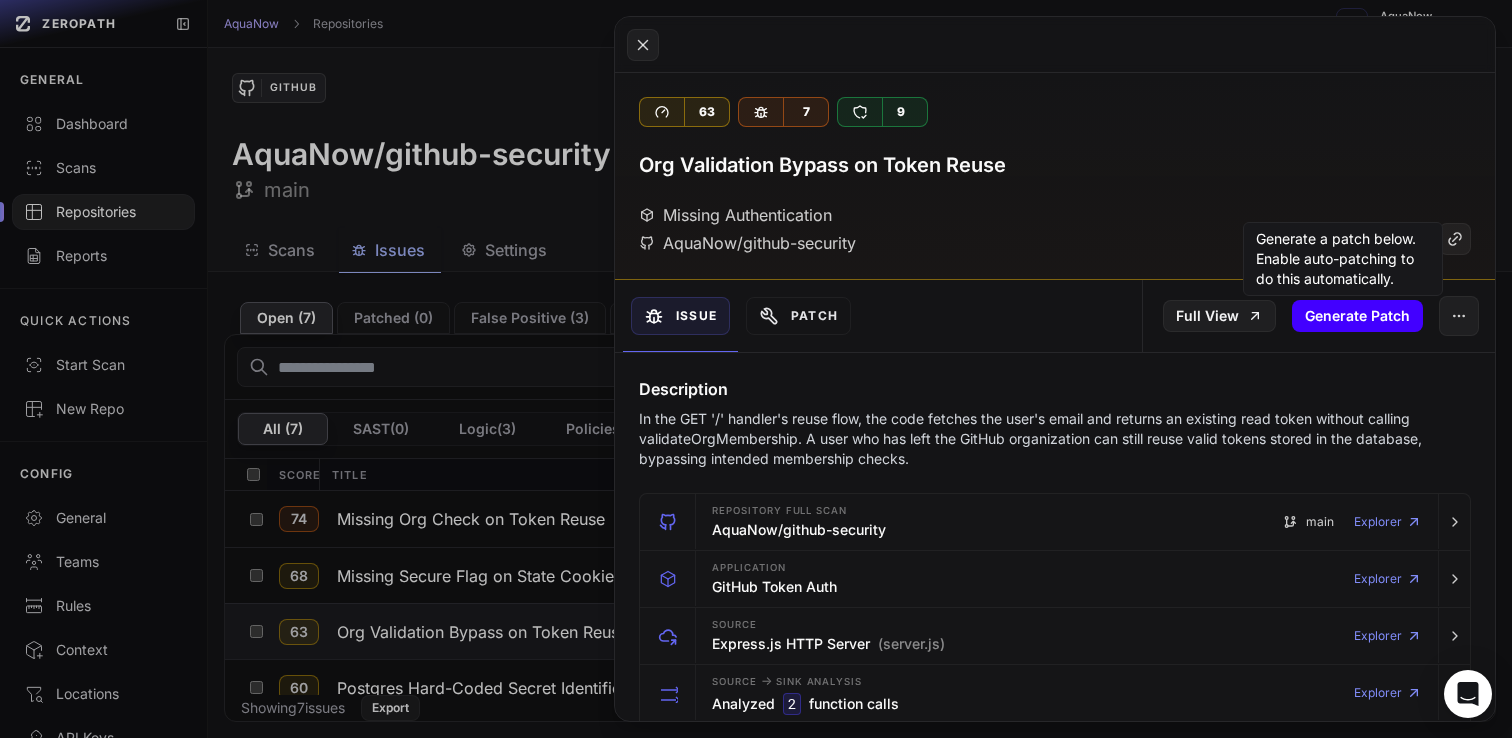 click on "Generate Patch" at bounding box center [1357, 316] 